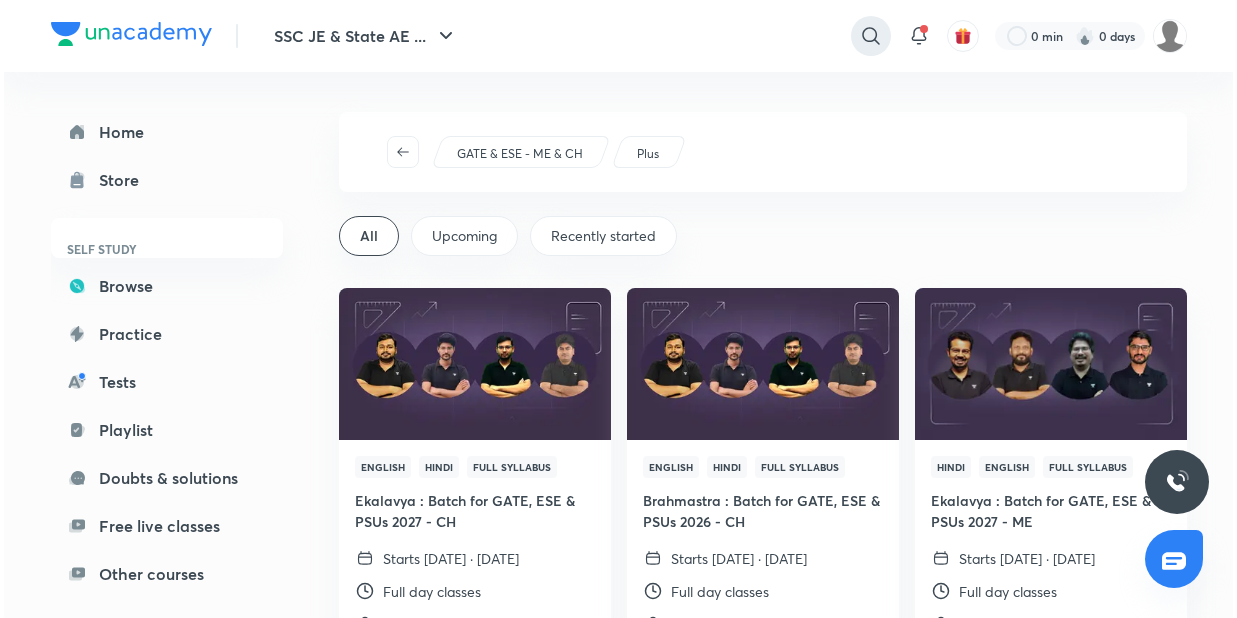 scroll, scrollTop: 1879, scrollLeft: 0, axis: vertical 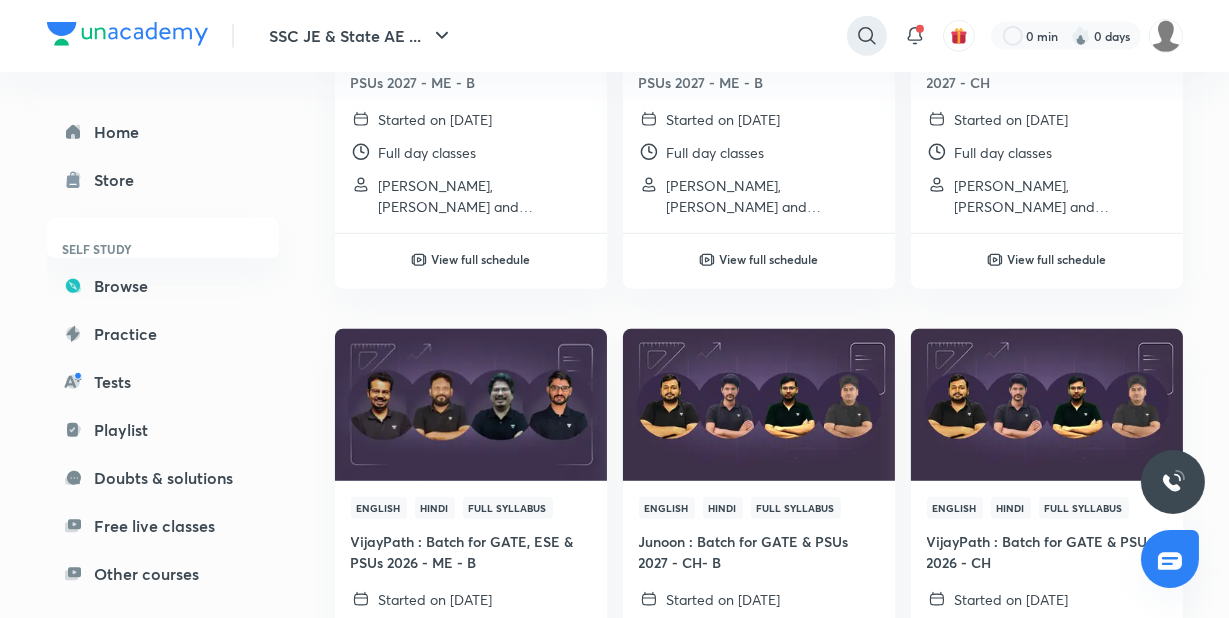 click 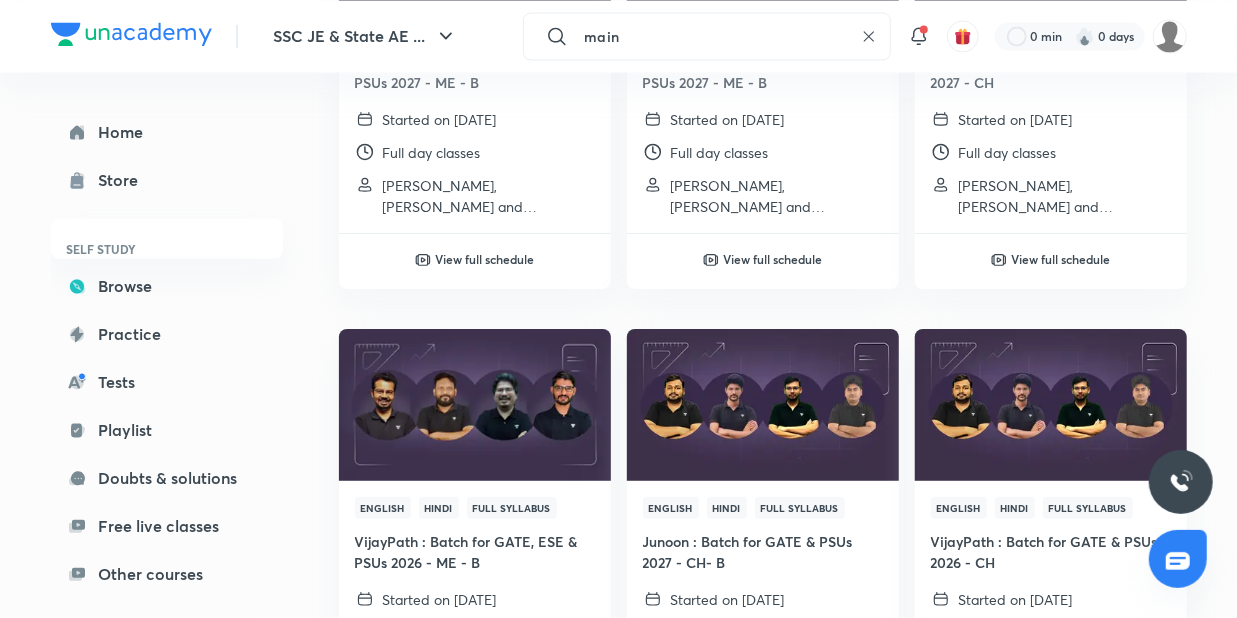 type on "mains" 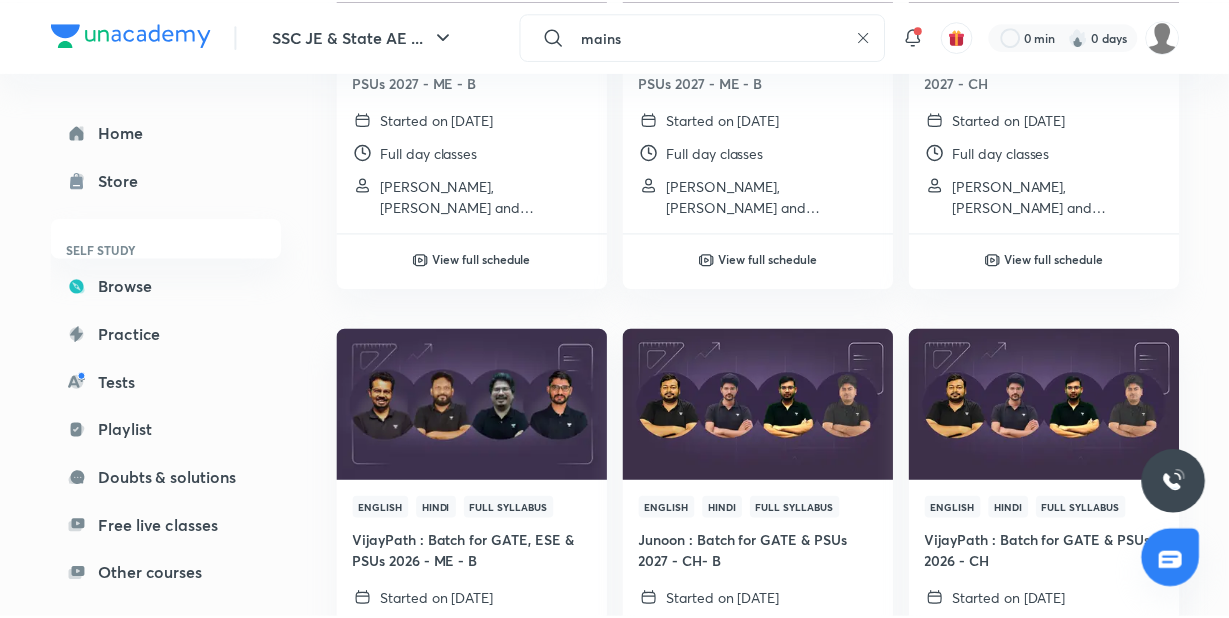 scroll, scrollTop: 0, scrollLeft: 0, axis: both 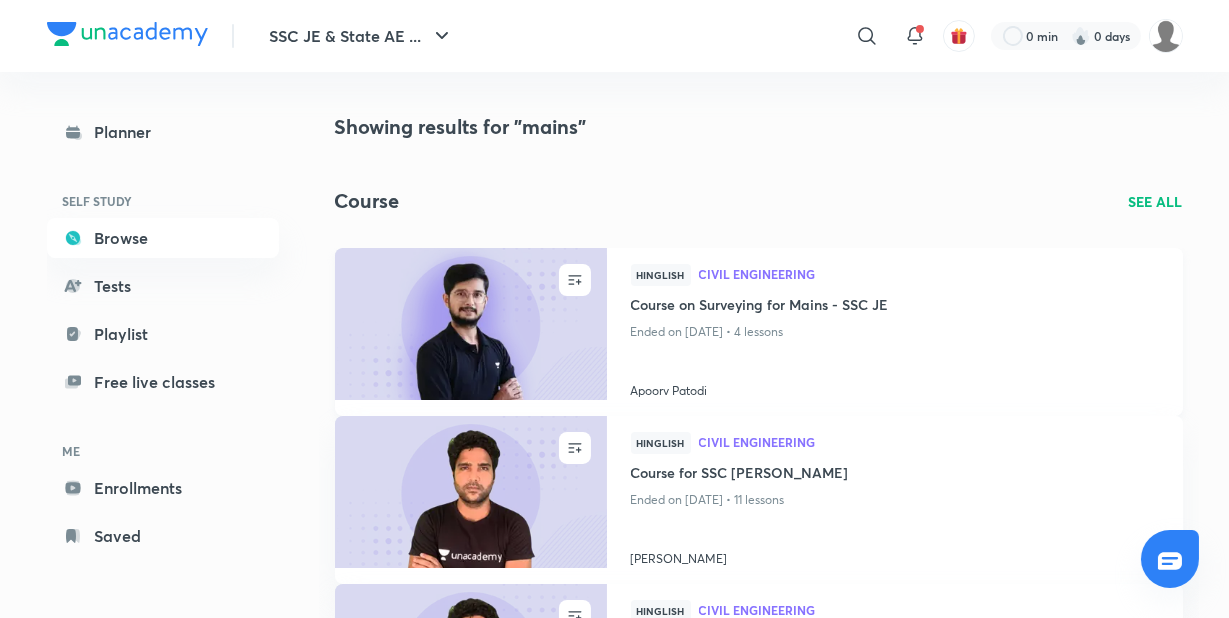click at bounding box center (470, 323) 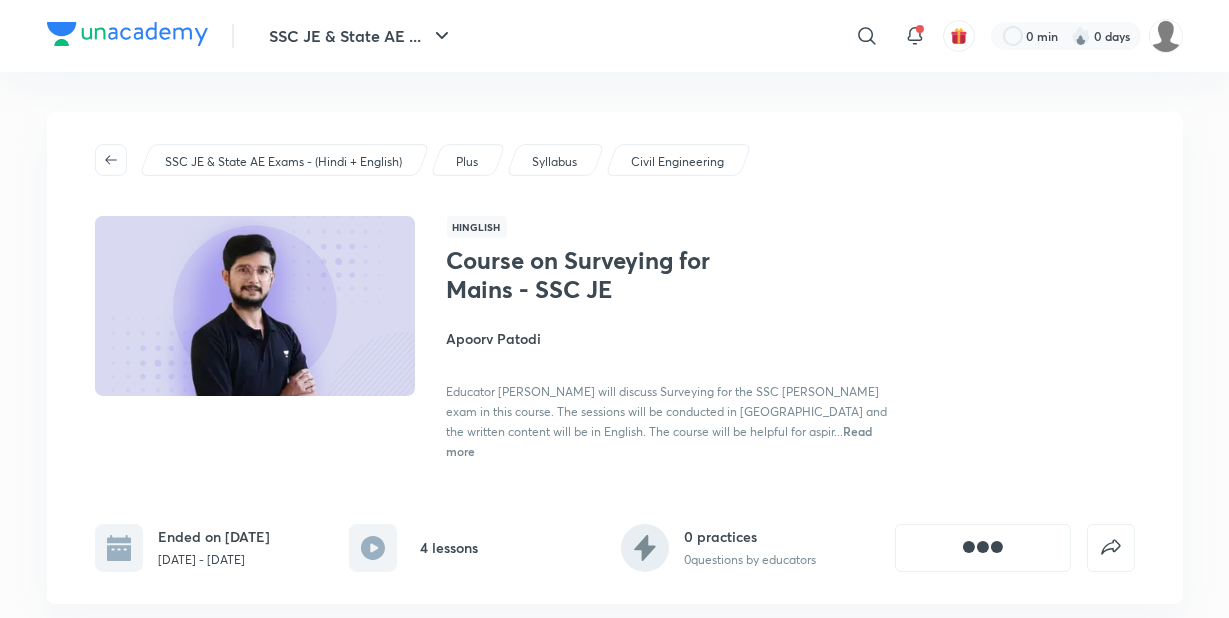 click on "Read more" at bounding box center [660, 441] 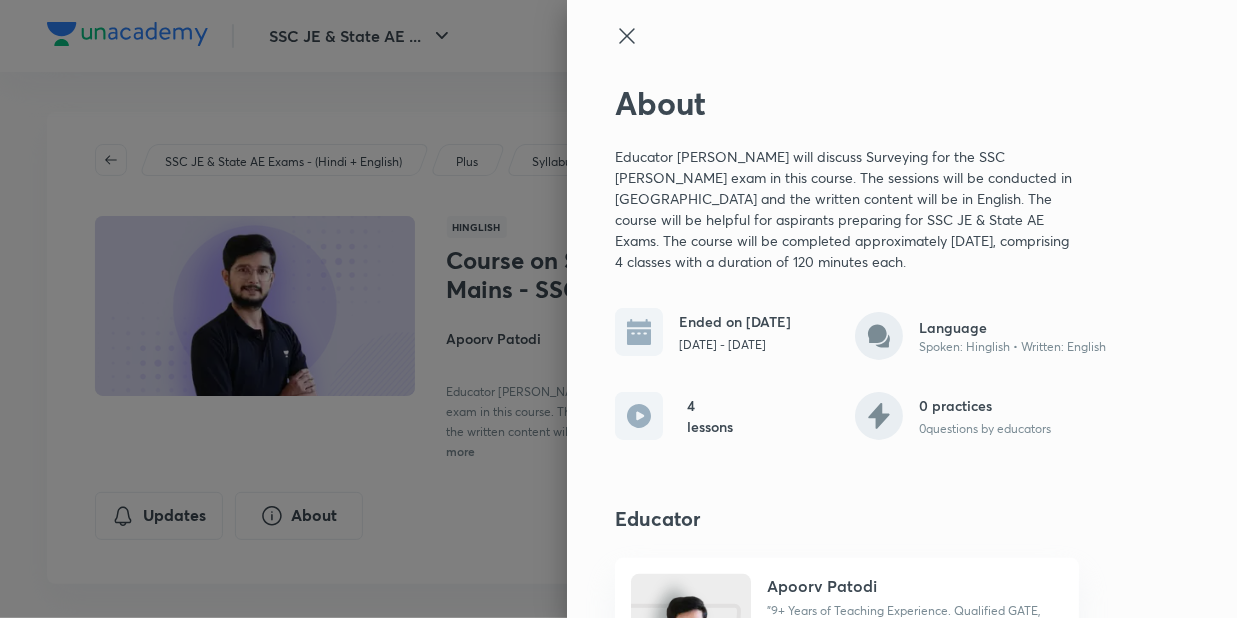 click at bounding box center [618, 309] 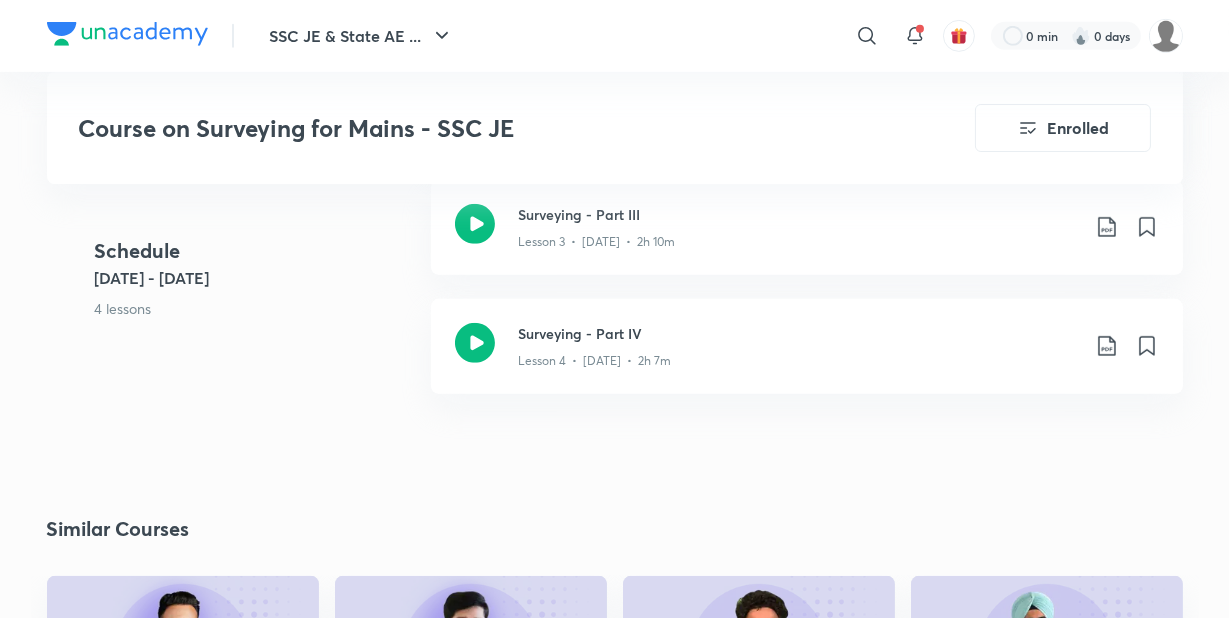 scroll, scrollTop: 835, scrollLeft: 0, axis: vertical 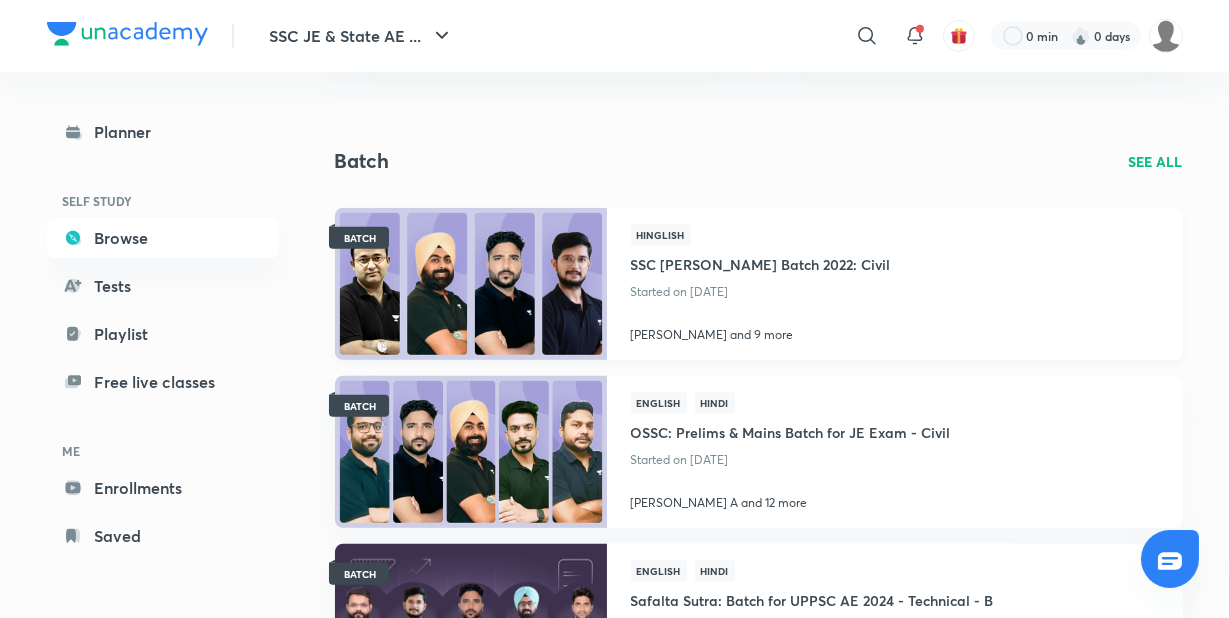 click at bounding box center [470, 283] 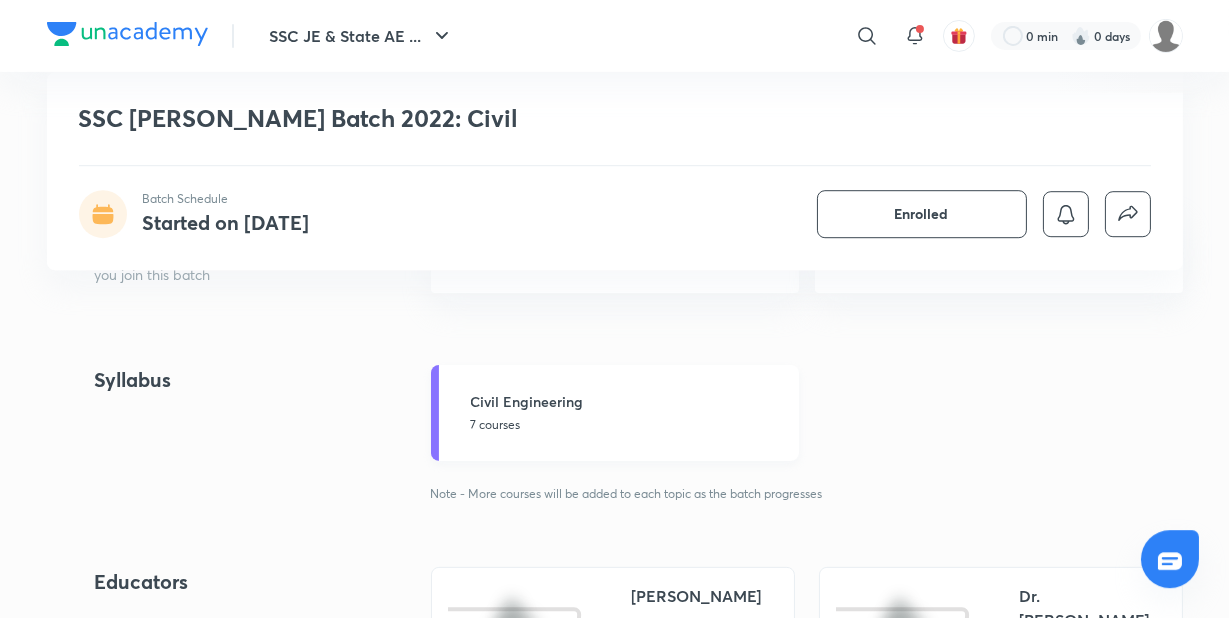 scroll, scrollTop: 835, scrollLeft: 0, axis: vertical 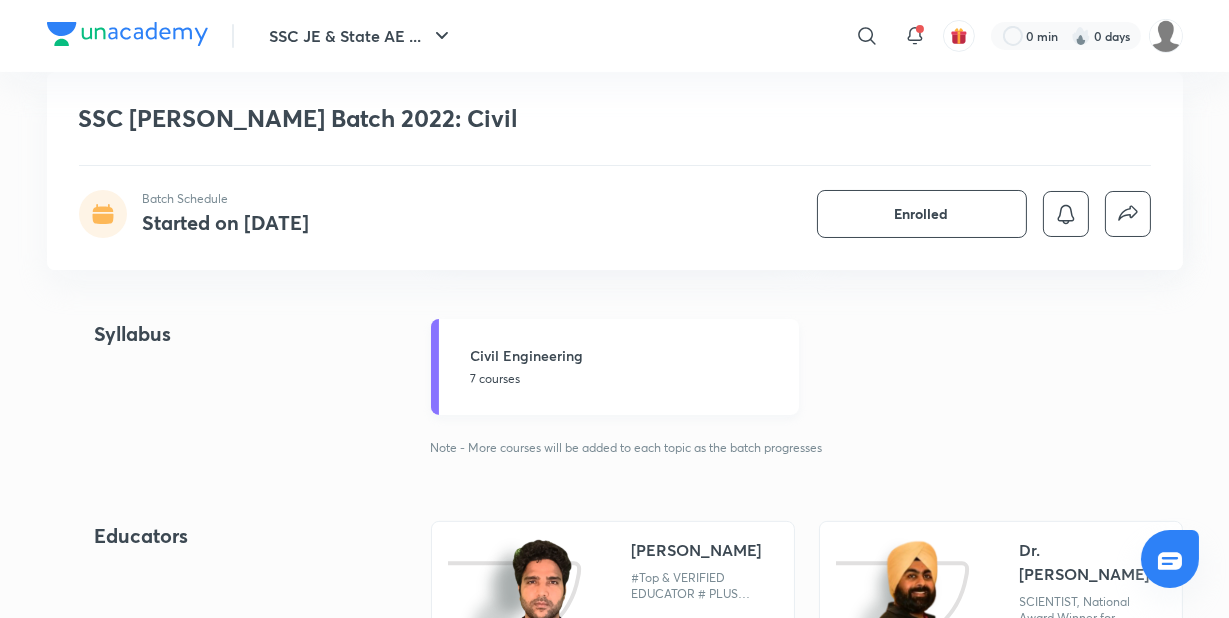 click on "7 courses" at bounding box center (629, 379) 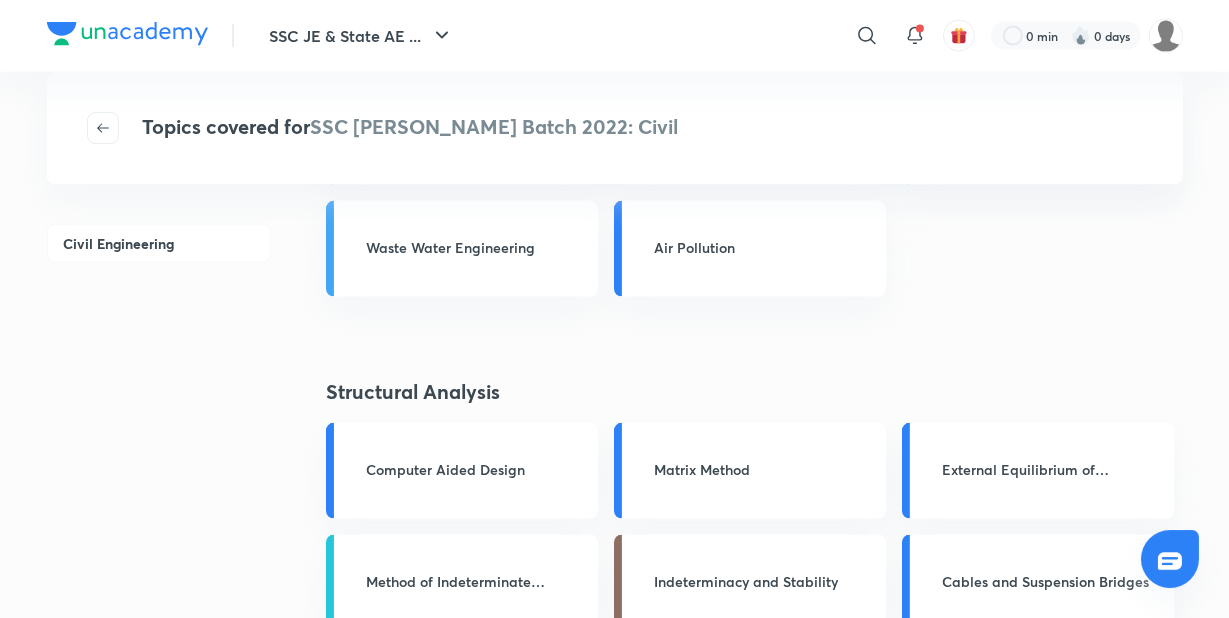 scroll, scrollTop: 4157, scrollLeft: 0, axis: vertical 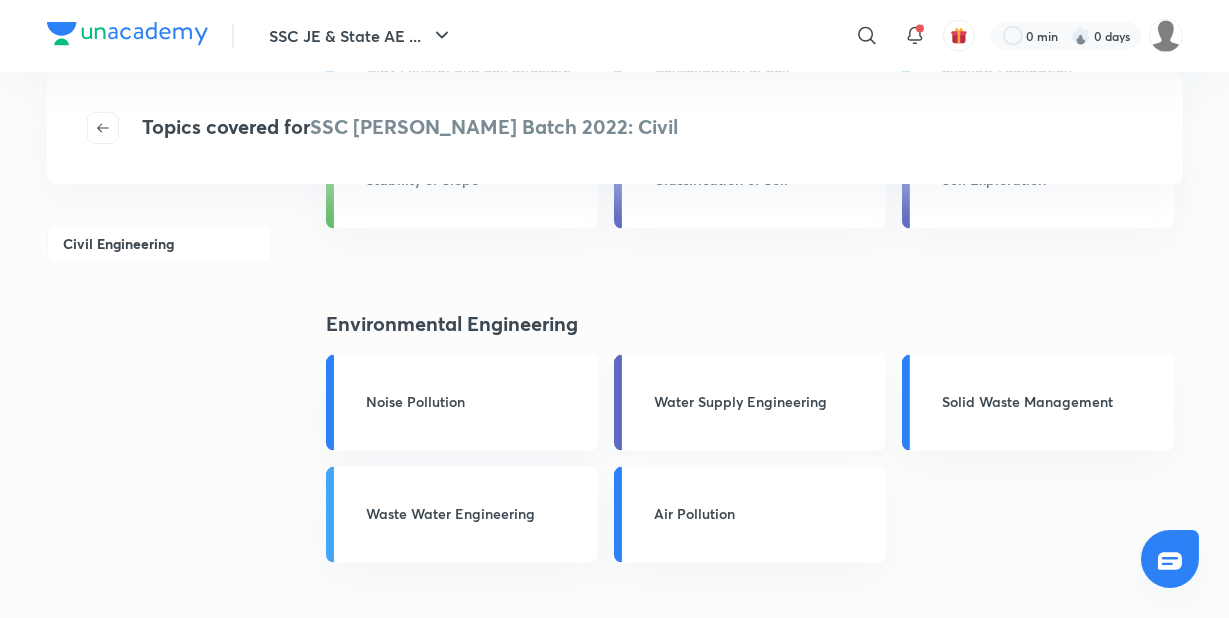 click on "Water Supply Engineering" at bounding box center [750, 403] 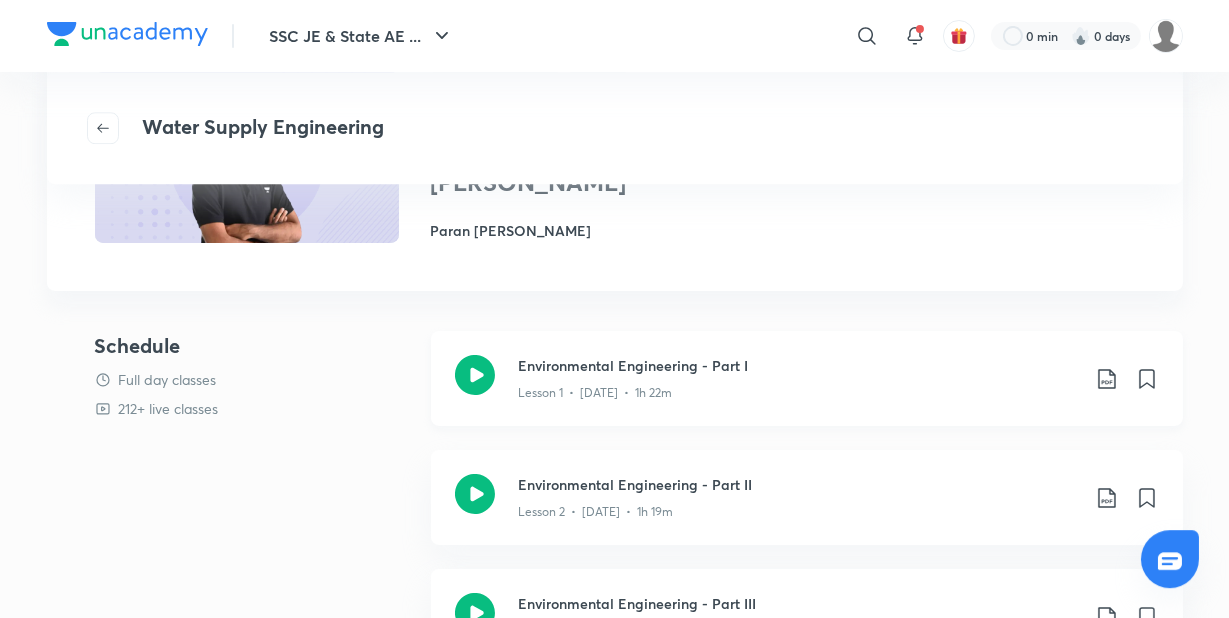 scroll, scrollTop: 190, scrollLeft: 0, axis: vertical 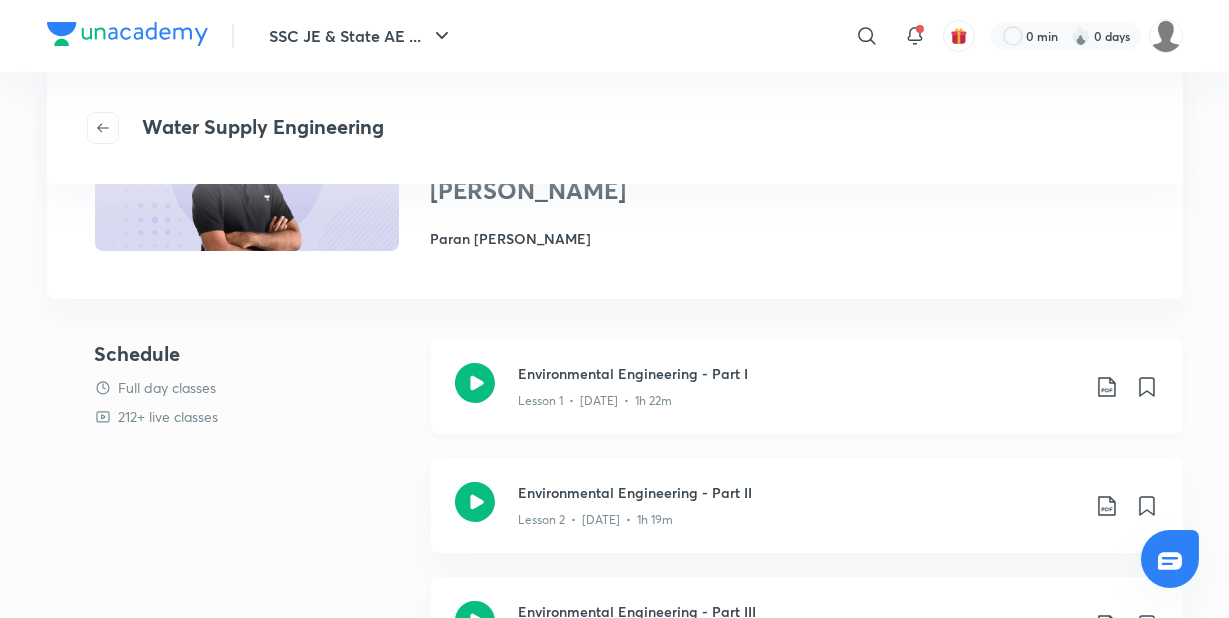 click 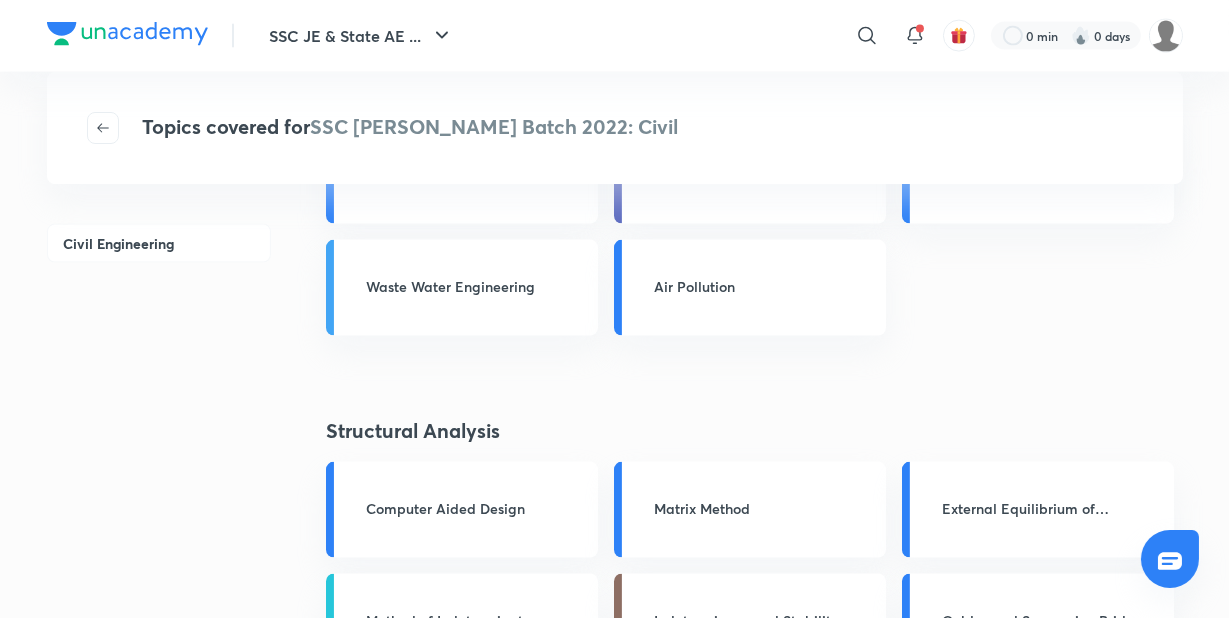 scroll, scrollTop: 4176, scrollLeft: 0, axis: vertical 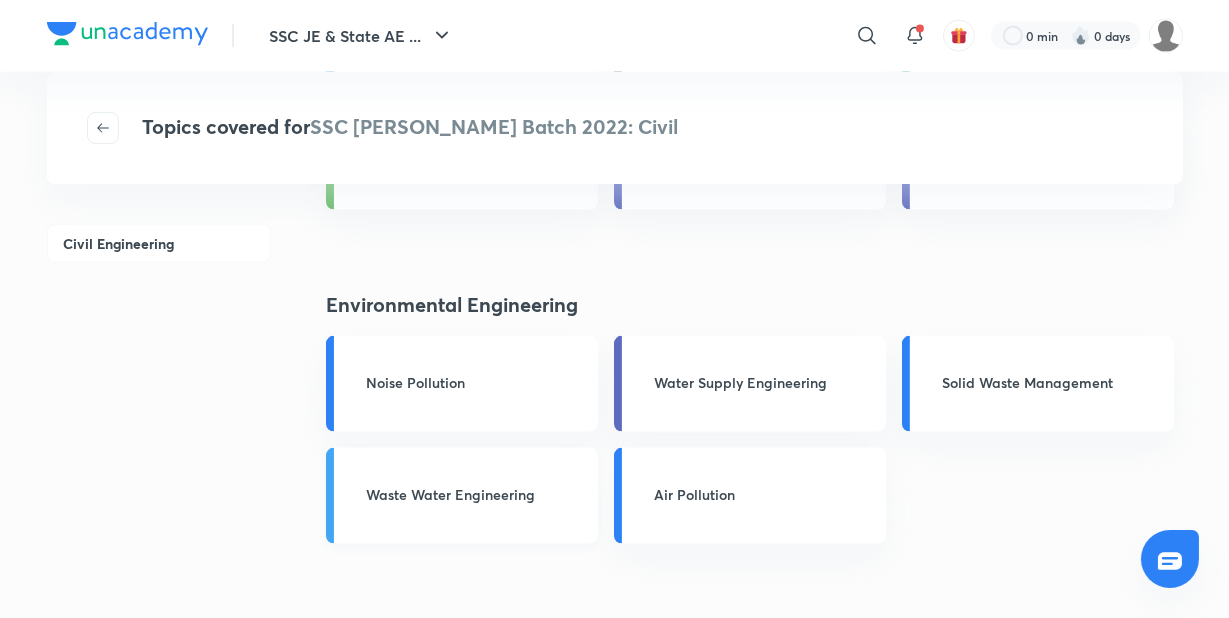 click on "Waste Water Engineering" at bounding box center (476, 494) 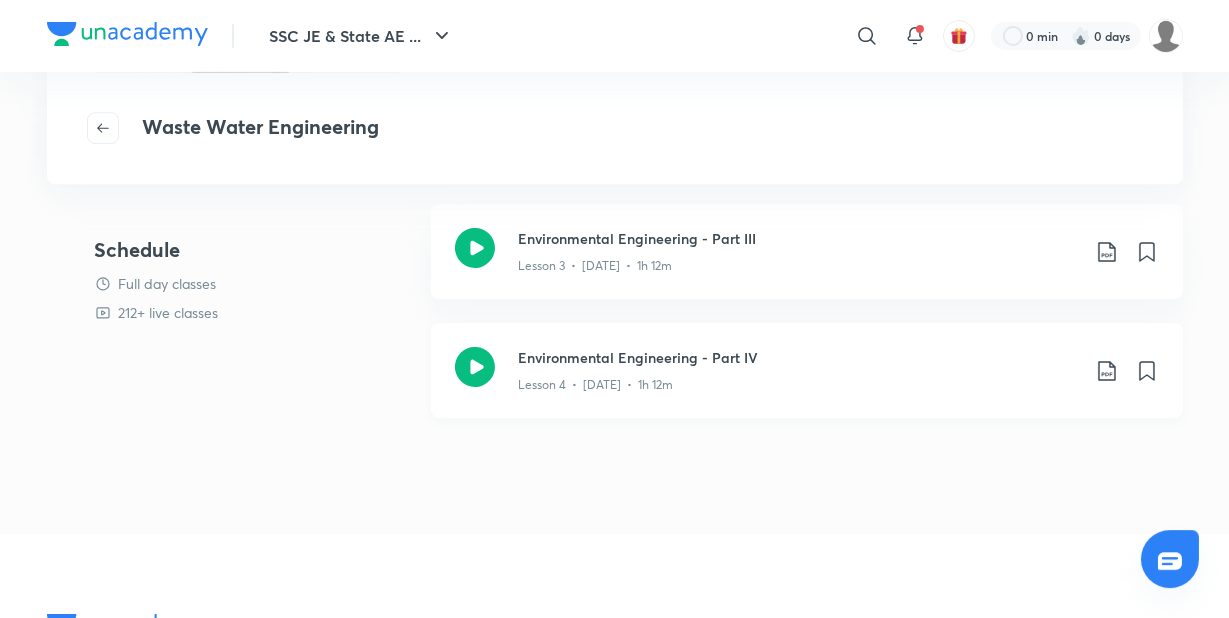 scroll, scrollTop: 208, scrollLeft: 0, axis: vertical 